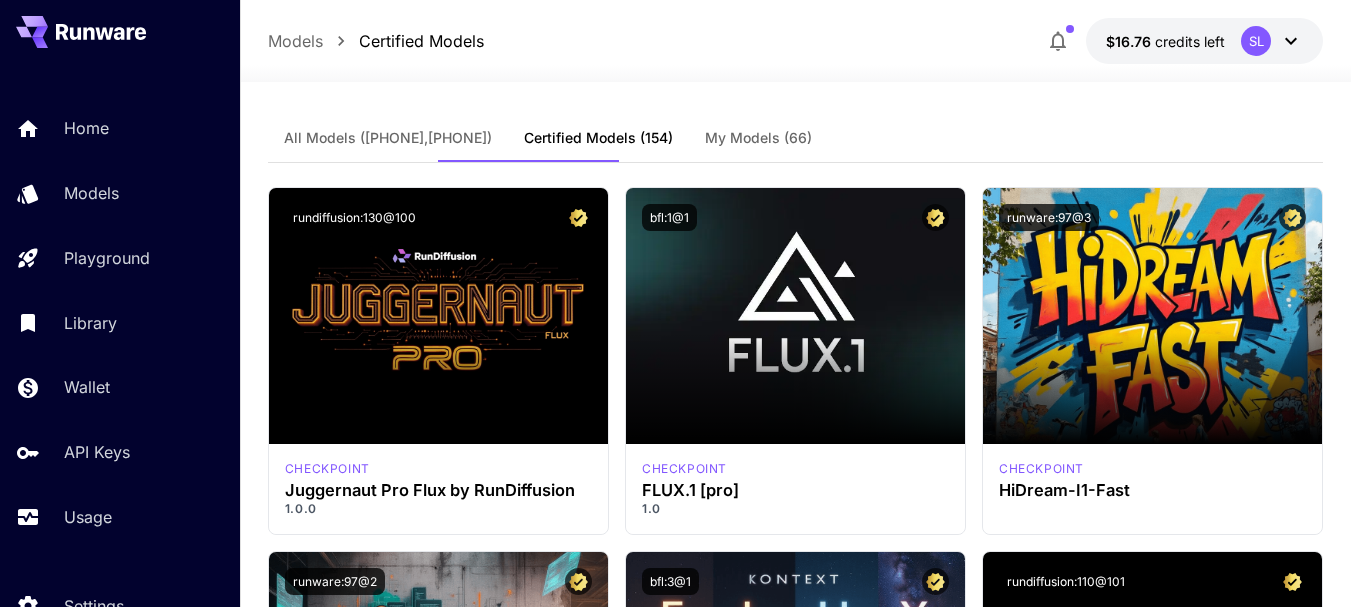 scroll, scrollTop: 400, scrollLeft: 0, axis: vertical 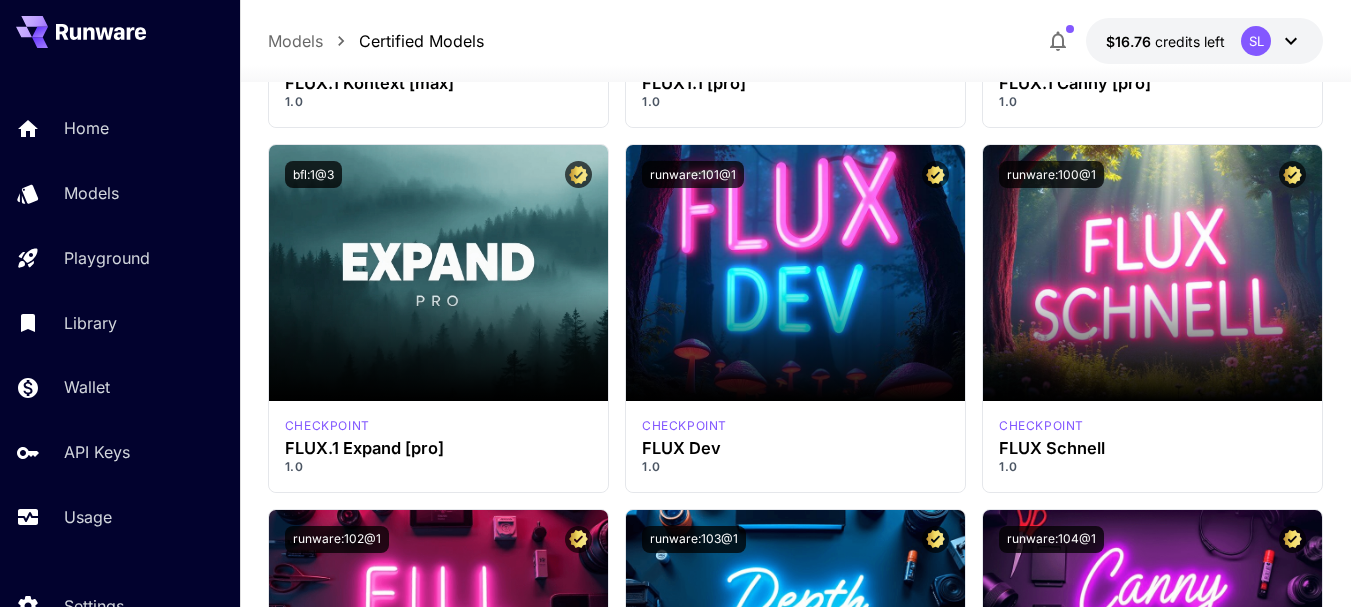 click on "SL" at bounding box center [1256, 41] 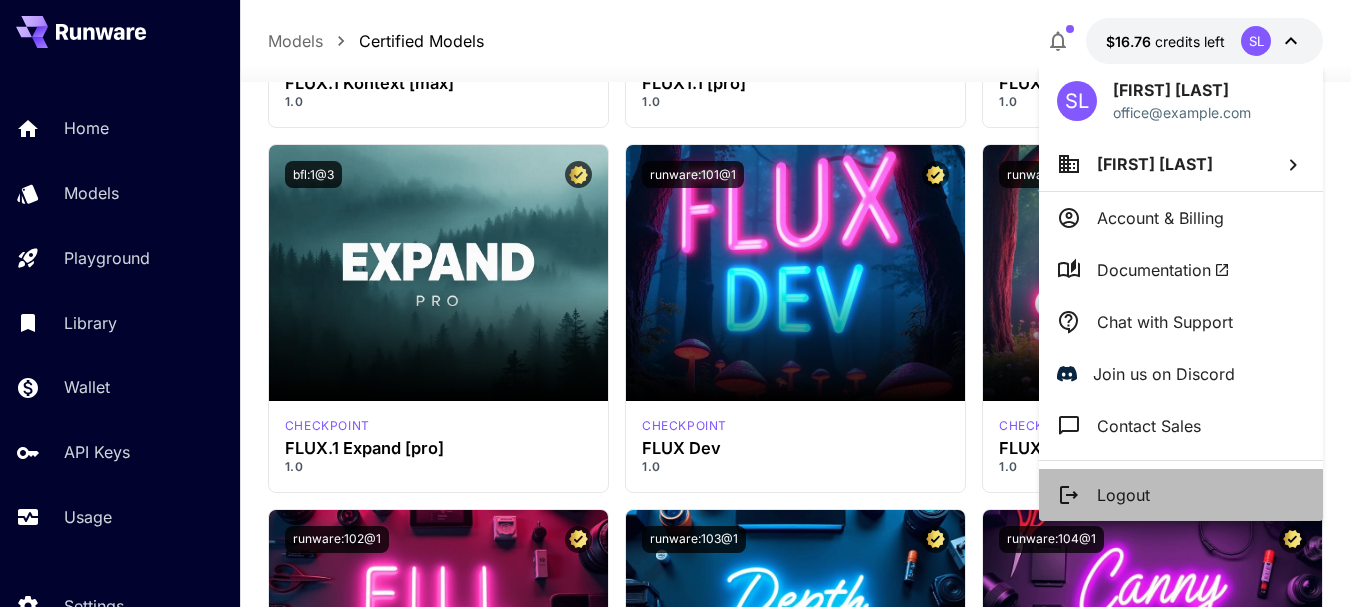click on "Logout" at bounding box center (1181, 495) 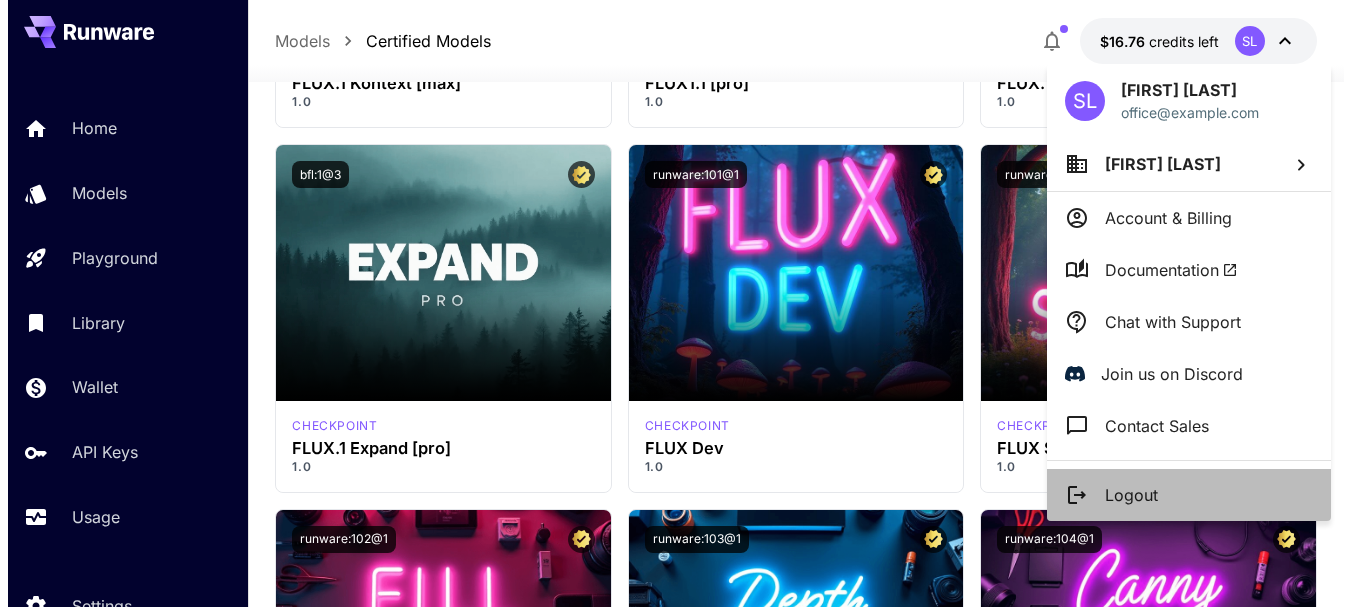 scroll, scrollTop: 0, scrollLeft: 0, axis: both 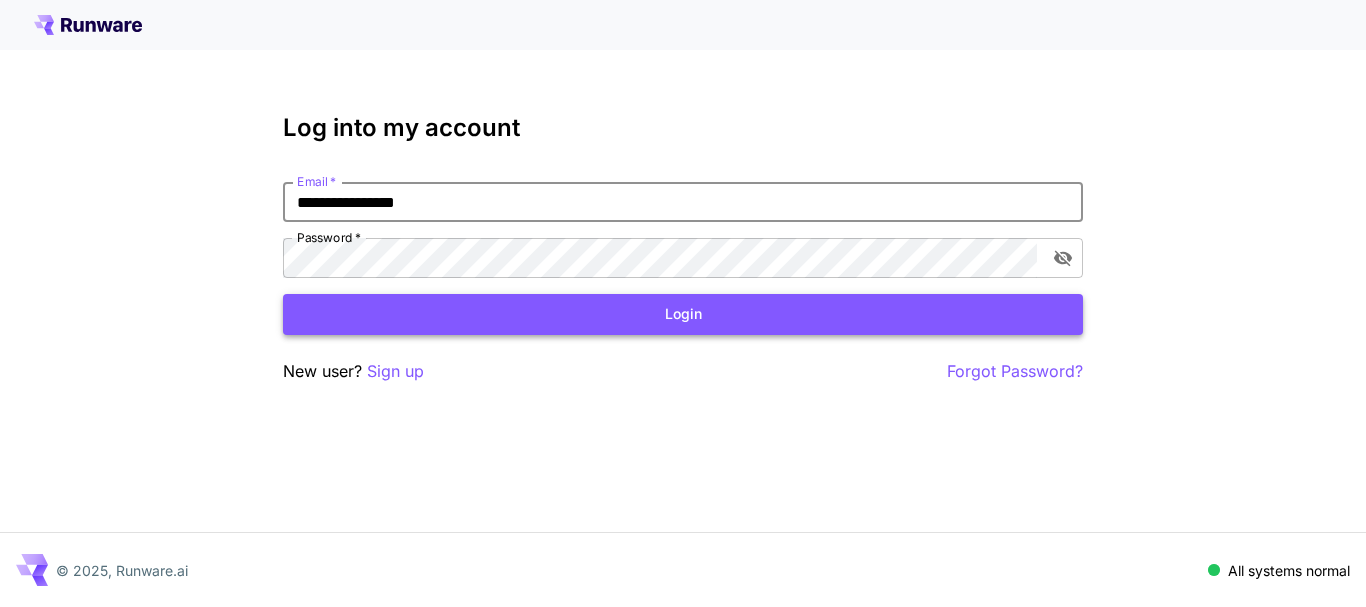 click on "Login" at bounding box center (683, 314) 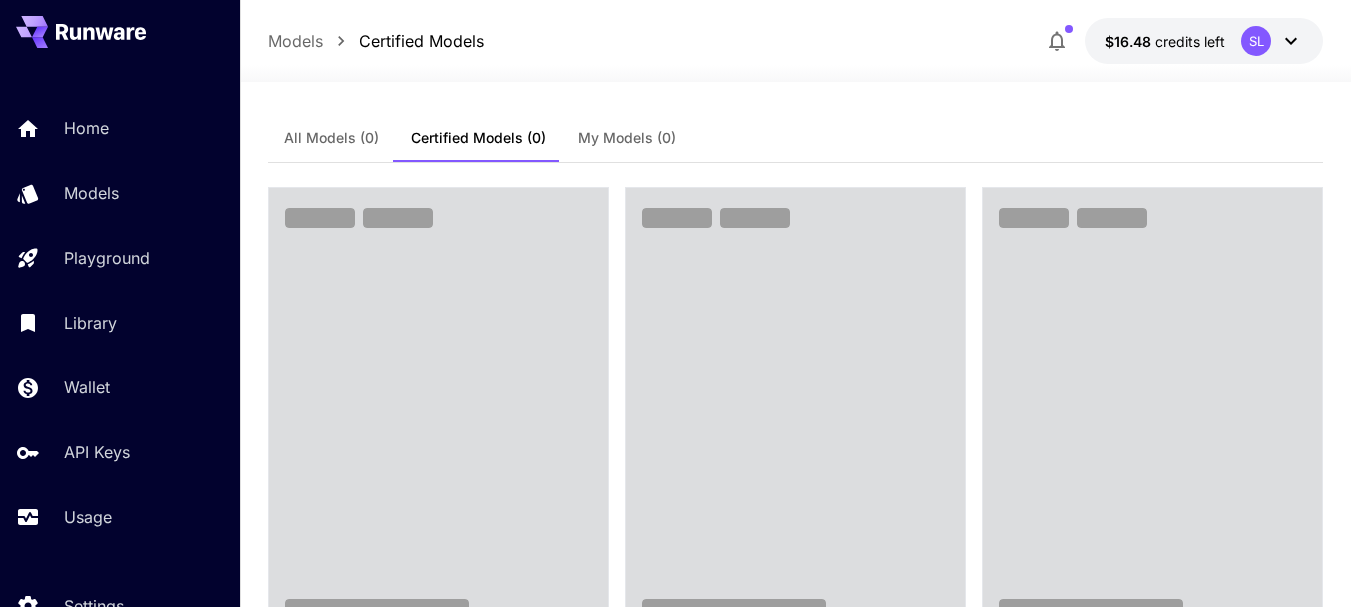 click at bounding box center [795, 2072] 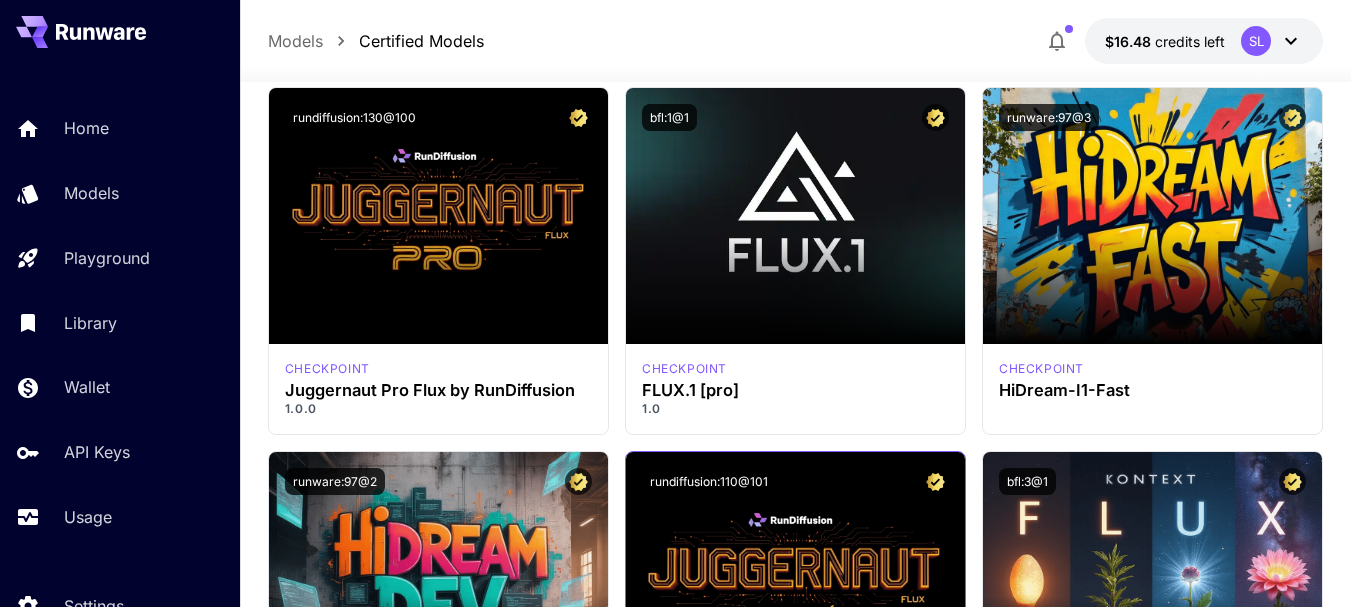 scroll, scrollTop: 0, scrollLeft: 0, axis: both 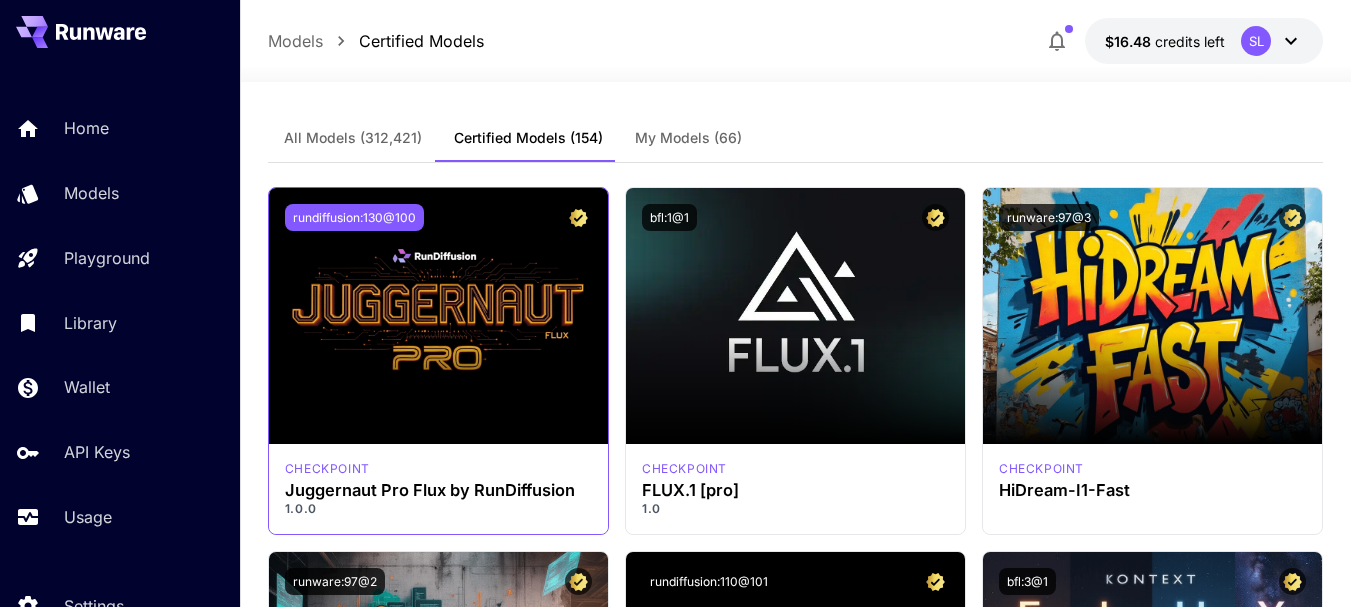 click on "rundiffusion:130@100" at bounding box center (354, 217) 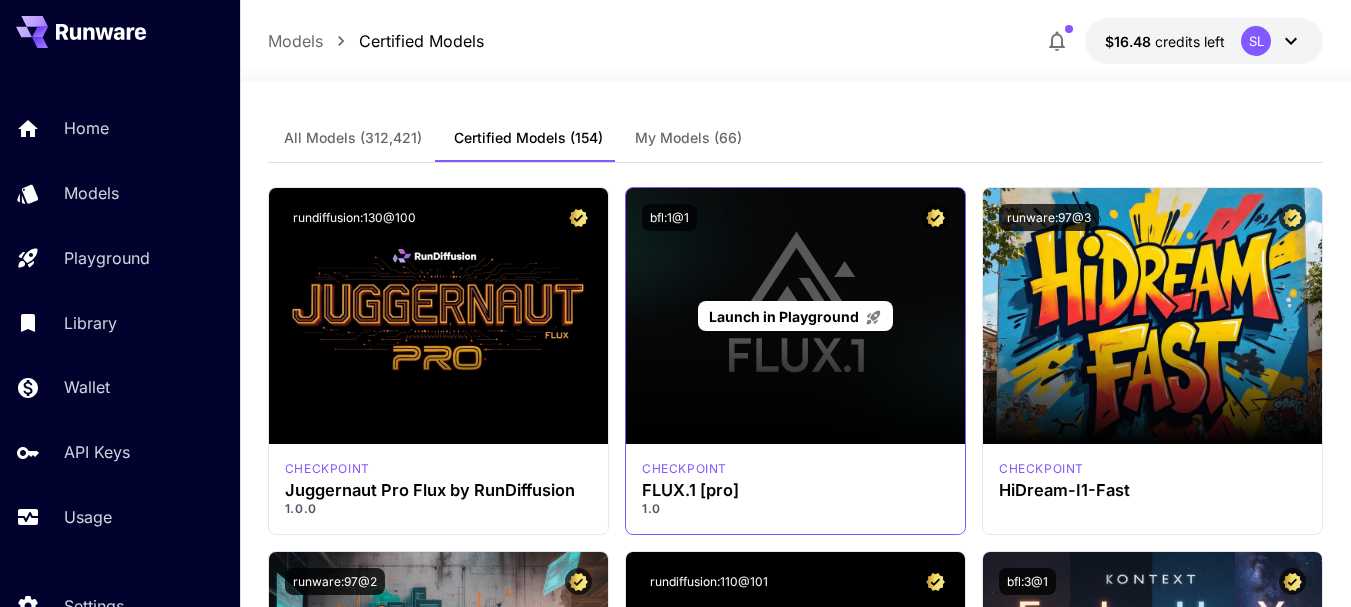 scroll, scrollTop: 100, scrollLeft: 0, axis: vertical 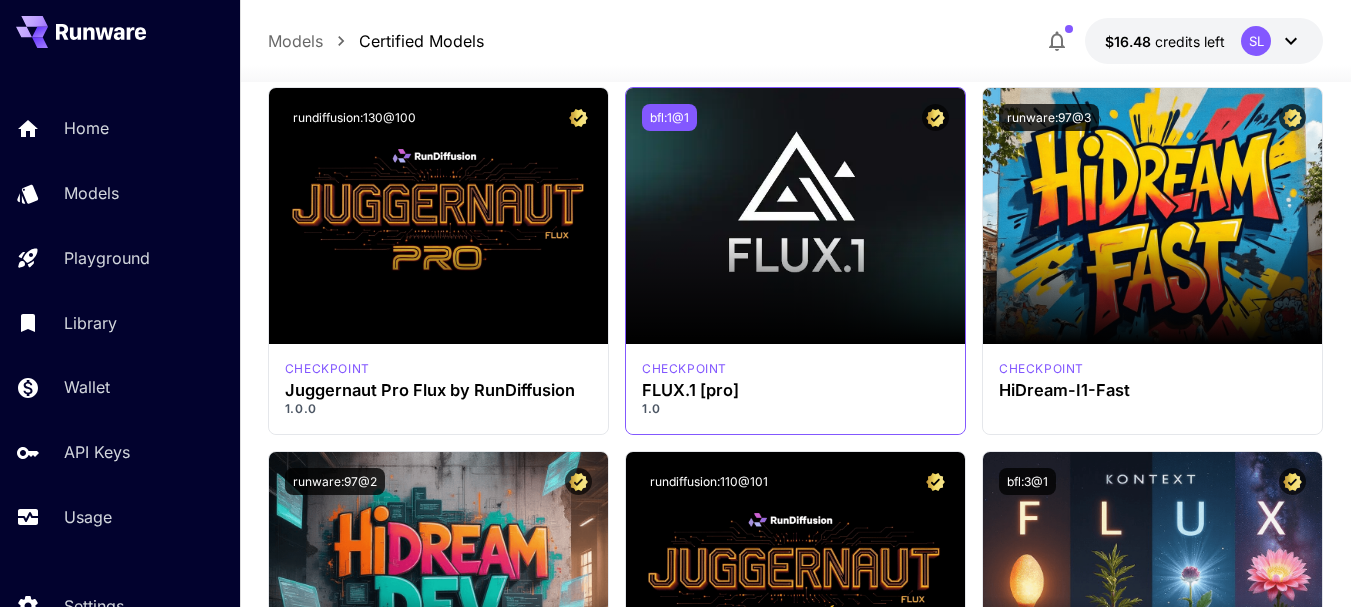 click on "bfl:1@1" at bounding box center [669, 117] 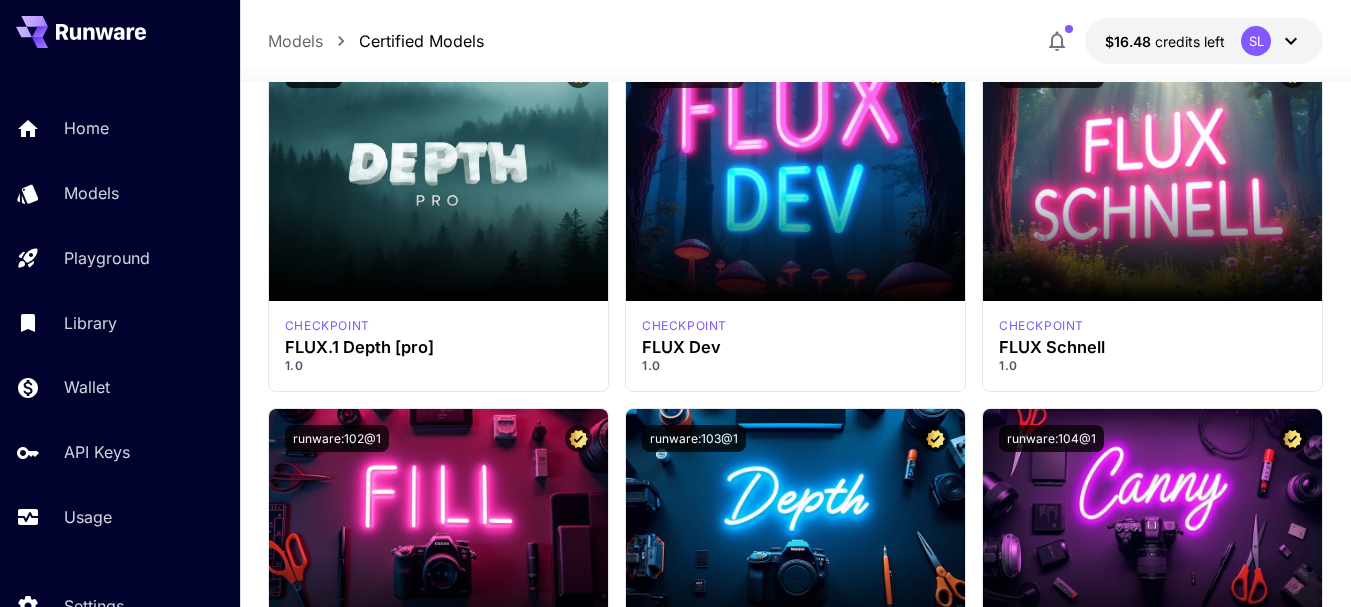 scroll, scrollTop: 1500, scrollLeft: 0, axis: vertical 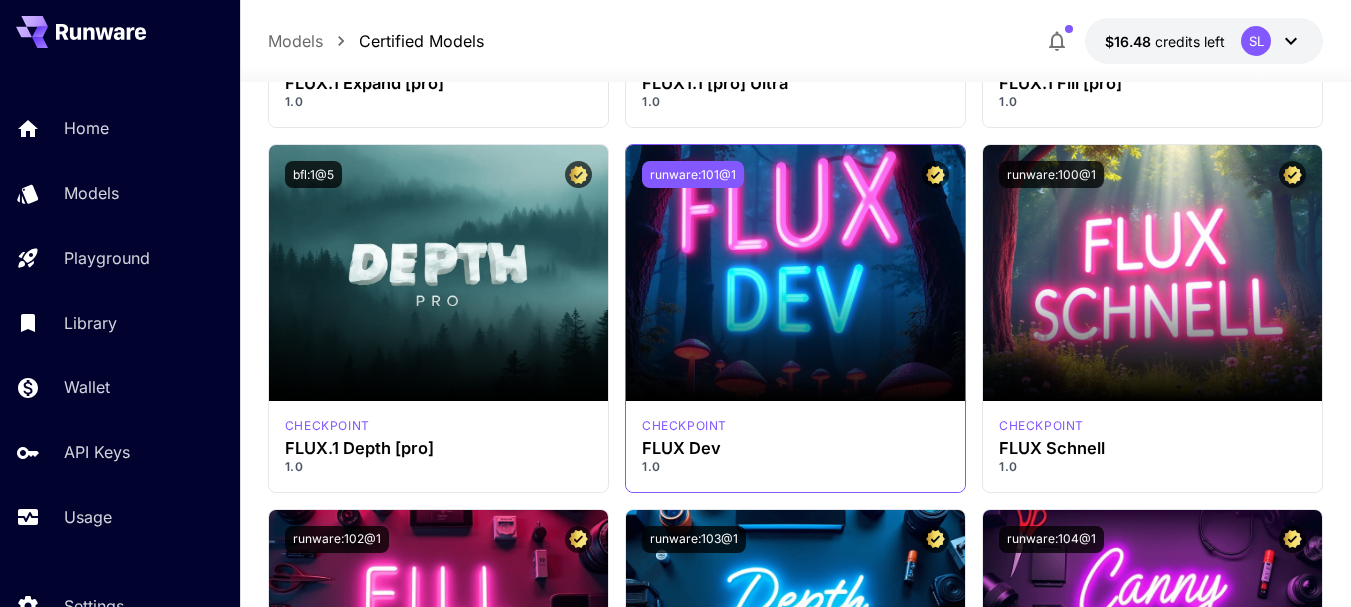 click on "runware:101@1" at bounding box center [693, 174] 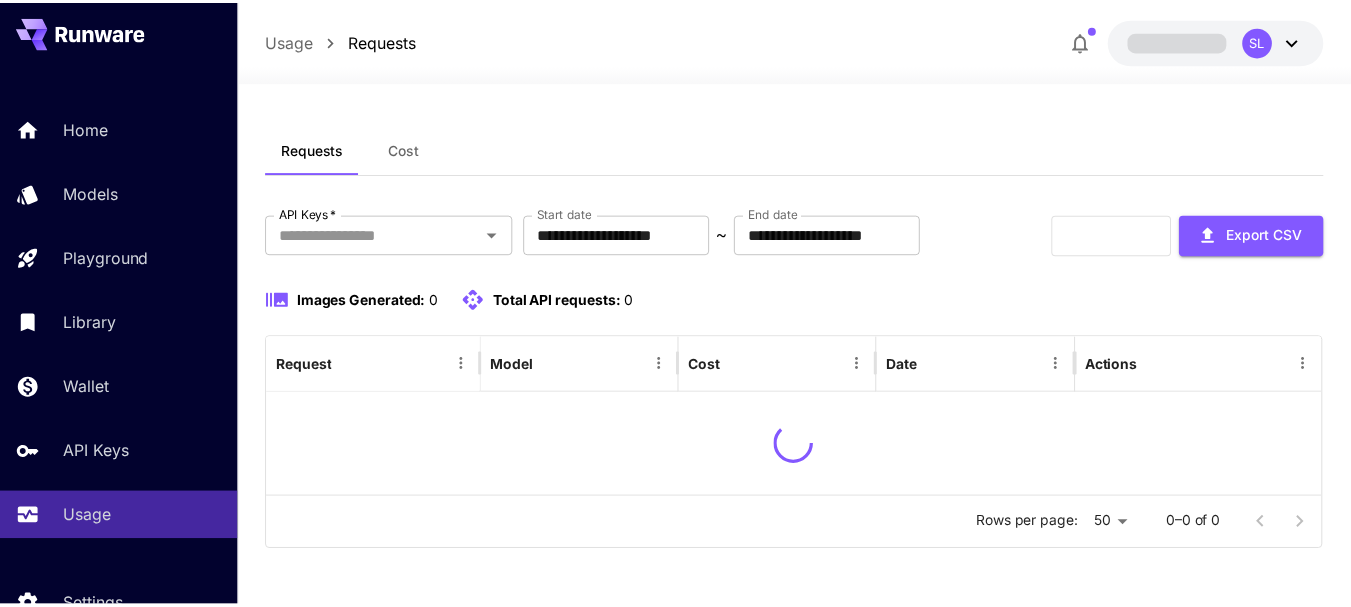 scroll, scrollTop: 0, scrollLeft: 0, axis: both 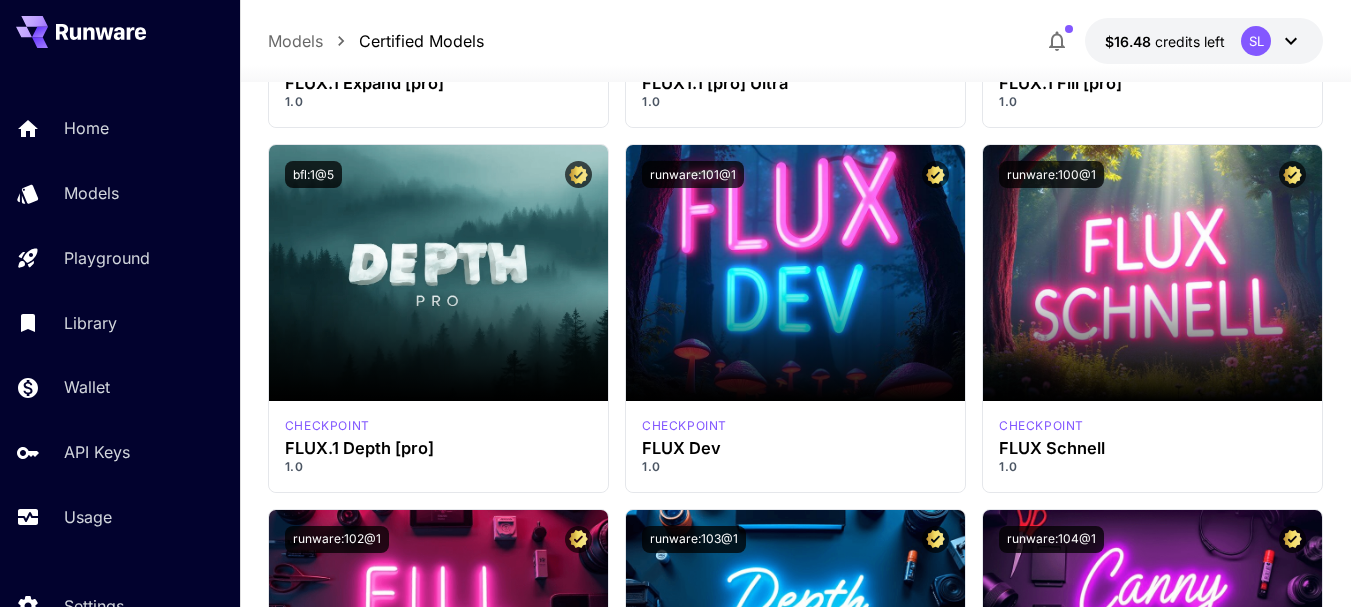 click on "$16.48    credits left  SL" at bounding box center [1204, 41] 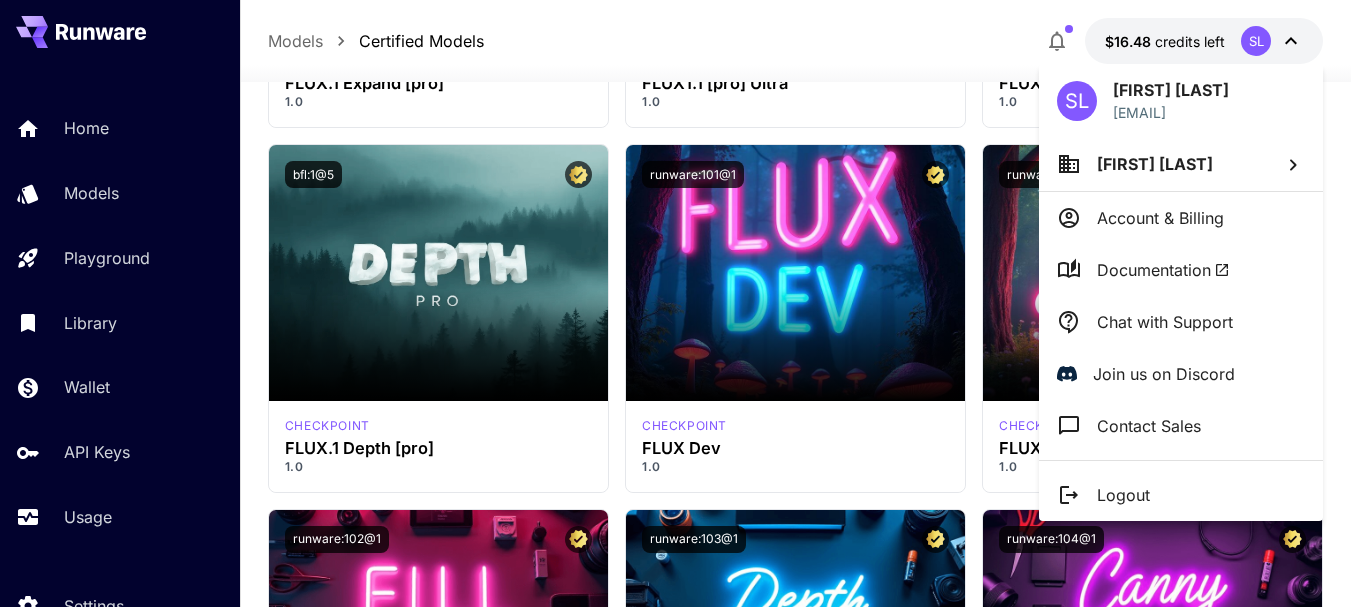 click on "Logout" at bounding box center (1181, 495) 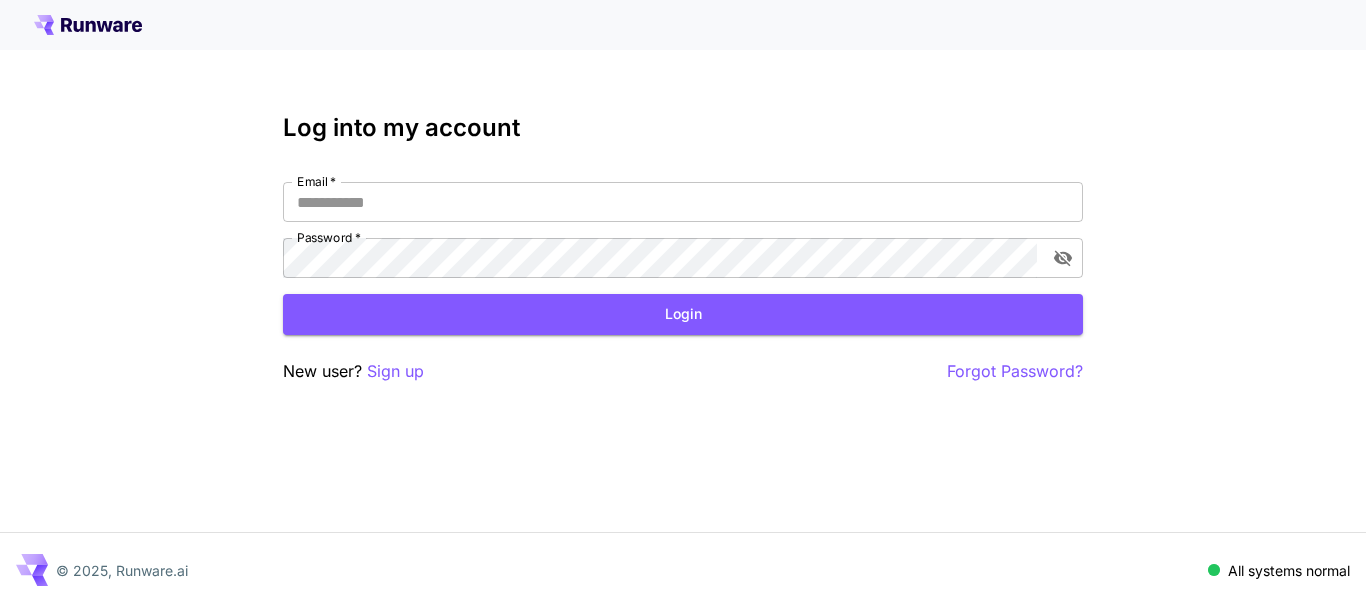 scroll, scrollTop: 0, scrollLeft: 0, axis: both 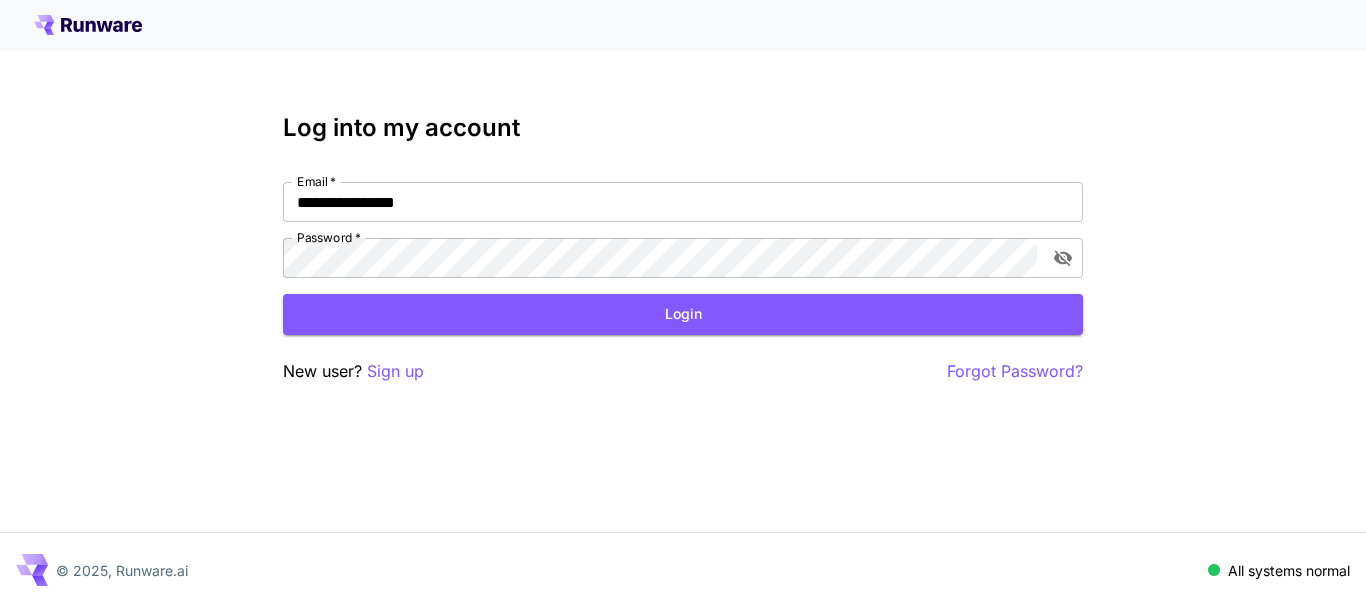 click on "New user?   Sign up Forgot Password?" at bounding box center (683, 371) 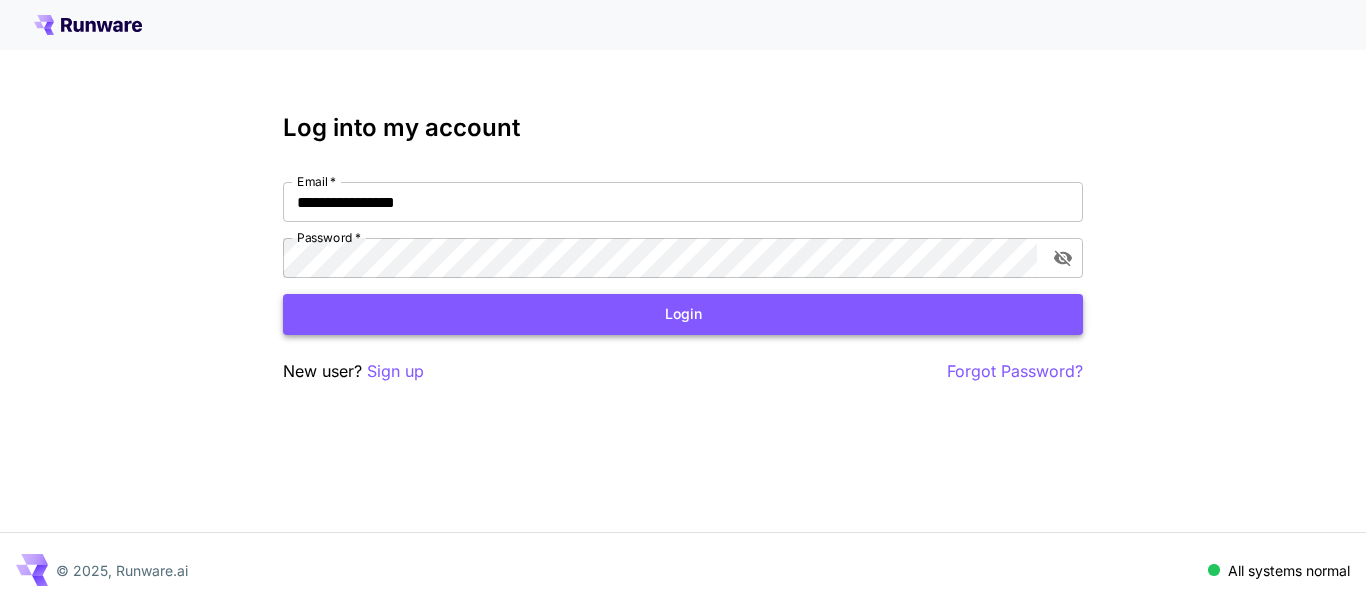 click on "Login" at bounding box center [683, 314] 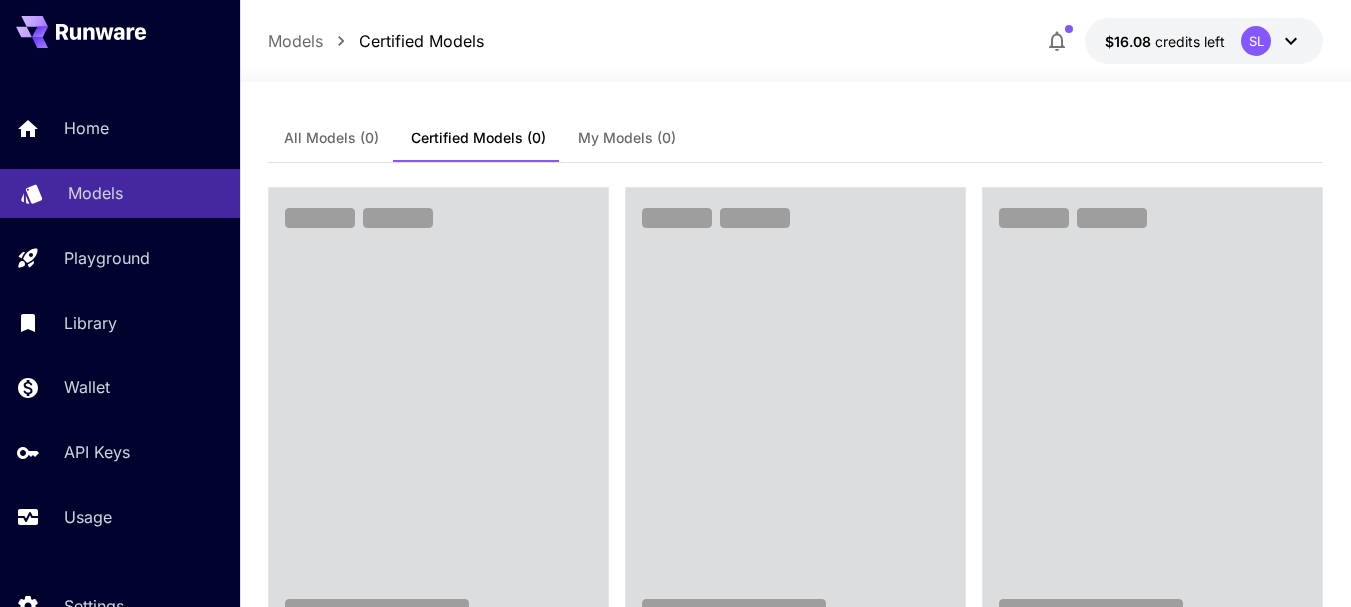 click on "Models" at bounding box center (95, 193) 